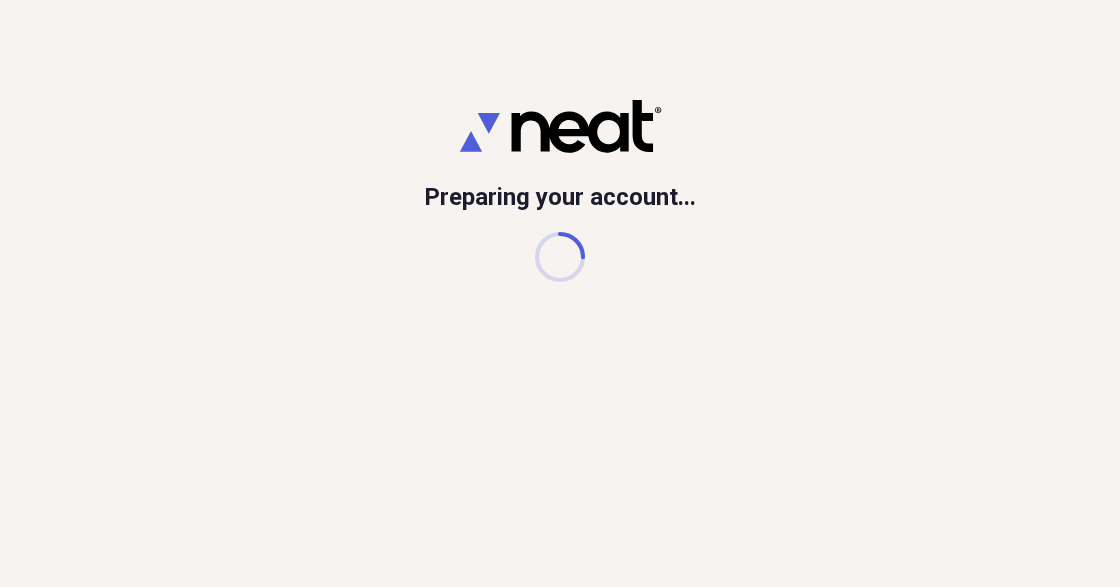 scroll, scrollTop: 0, scrollLeft: 0, axis: both 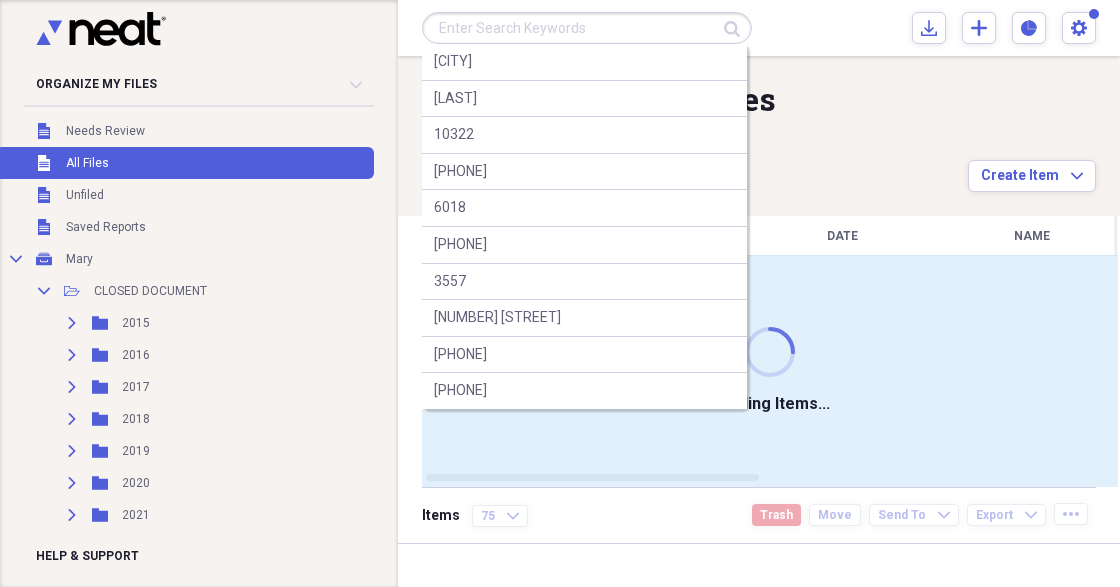 click at bounding box center (587, 28) 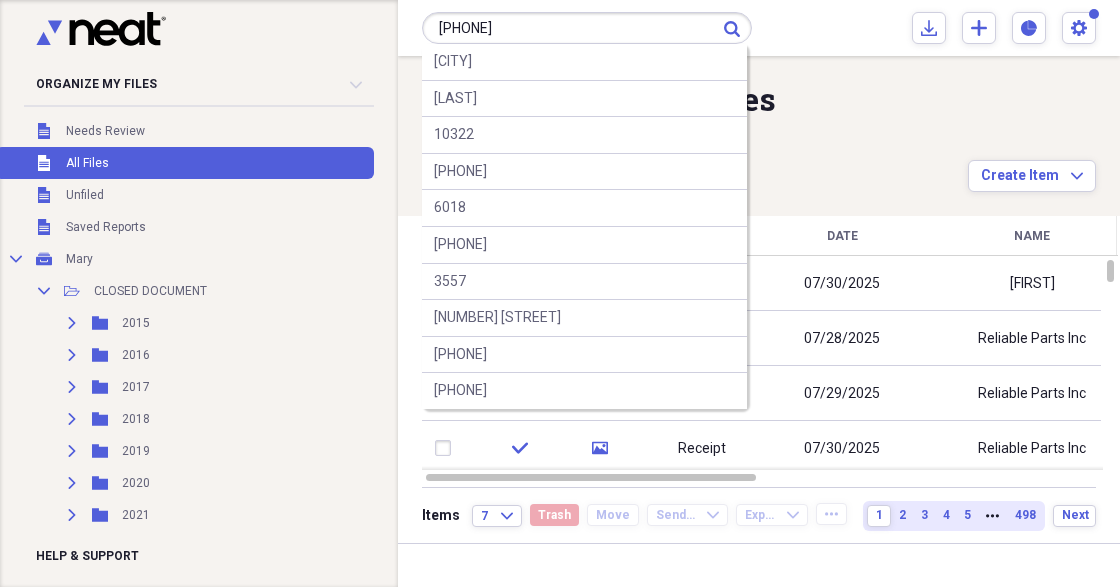 type on "[PHONE]" 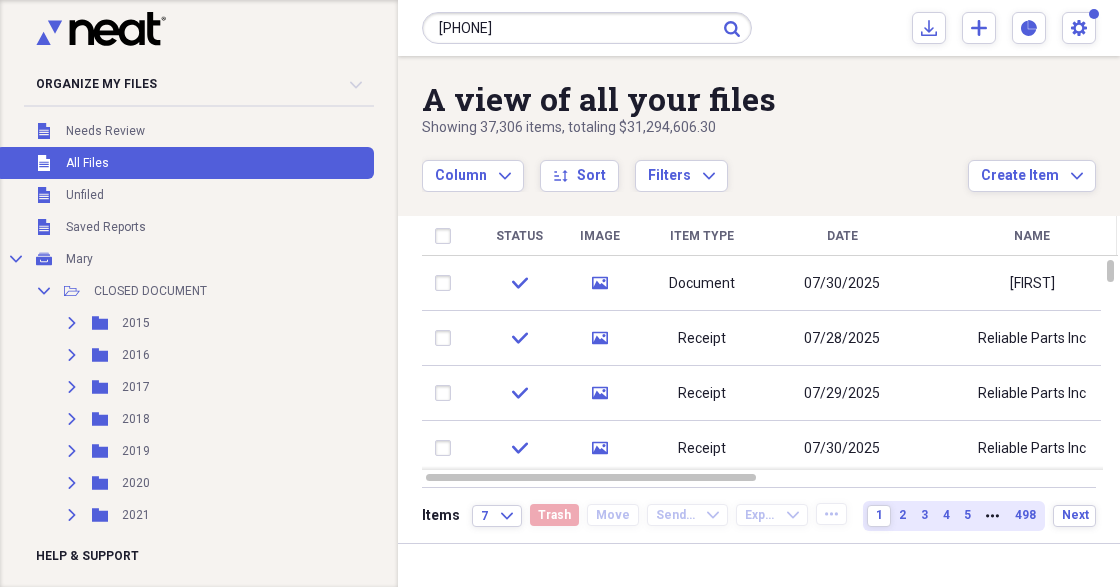 click 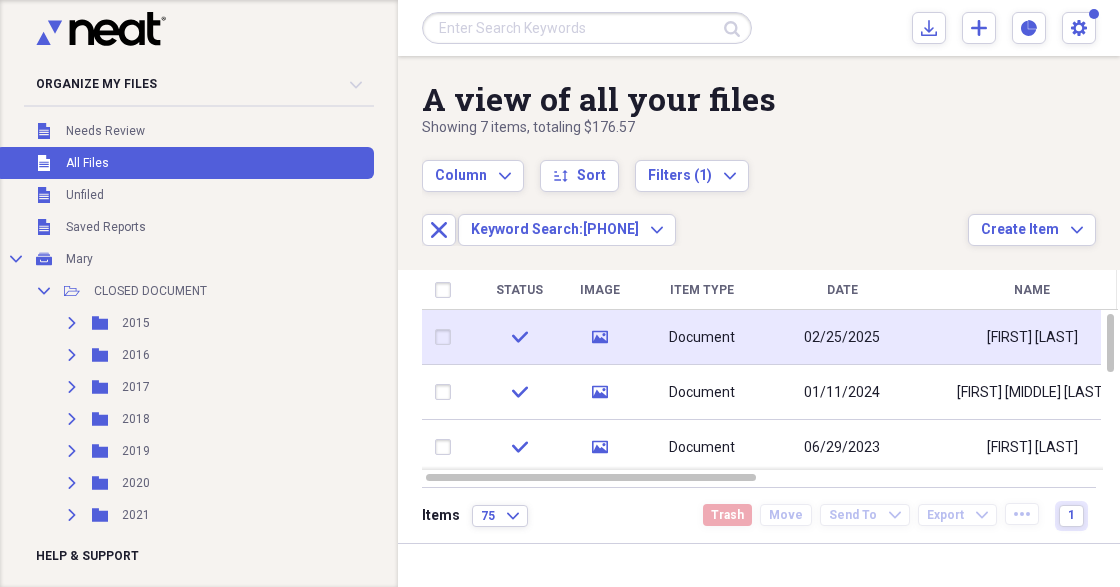 click on "02/25/2025" at bounding box center (842, 337) 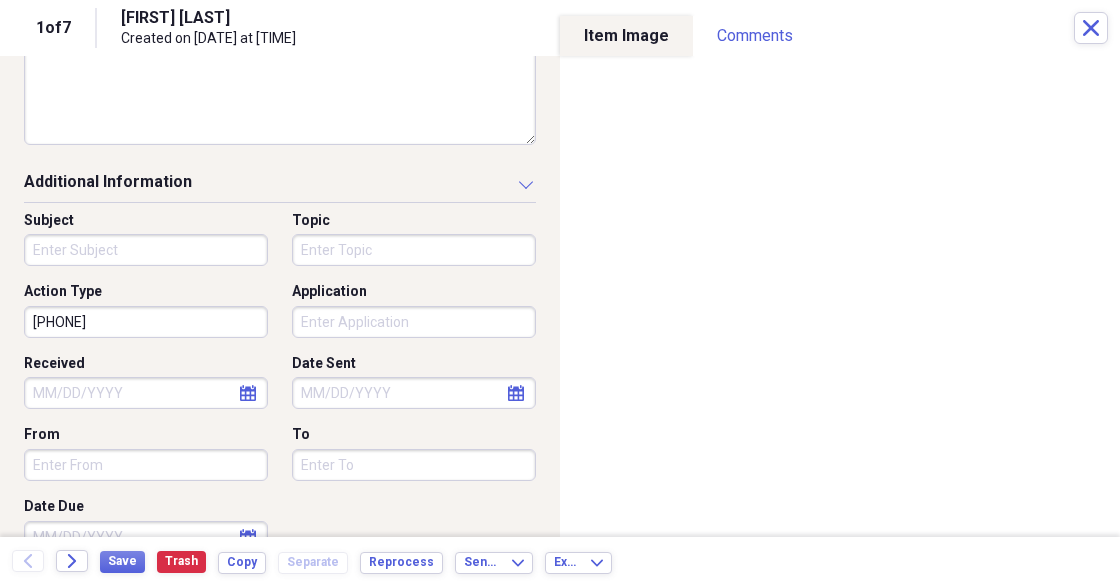 scroll, scrollTop: 610, scrollLeft: 0, axis: vertical 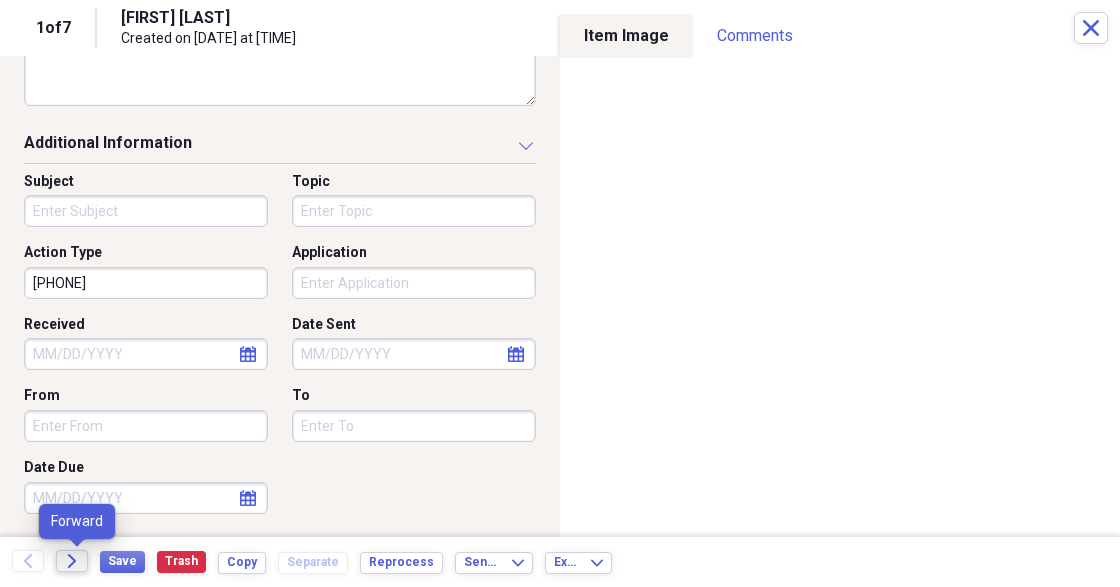 click on "Forward" 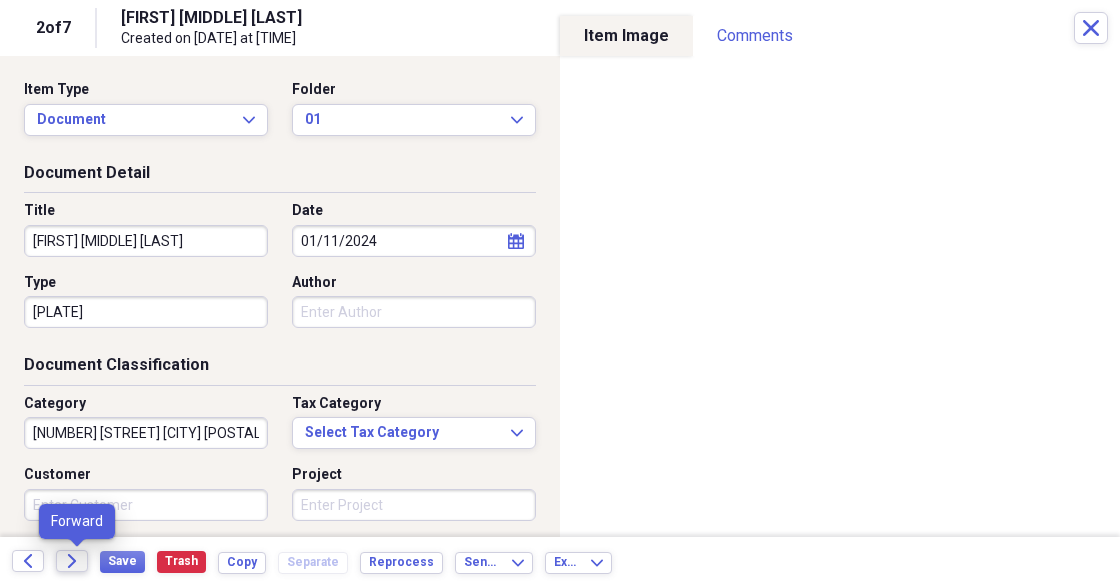 click on "Forward" 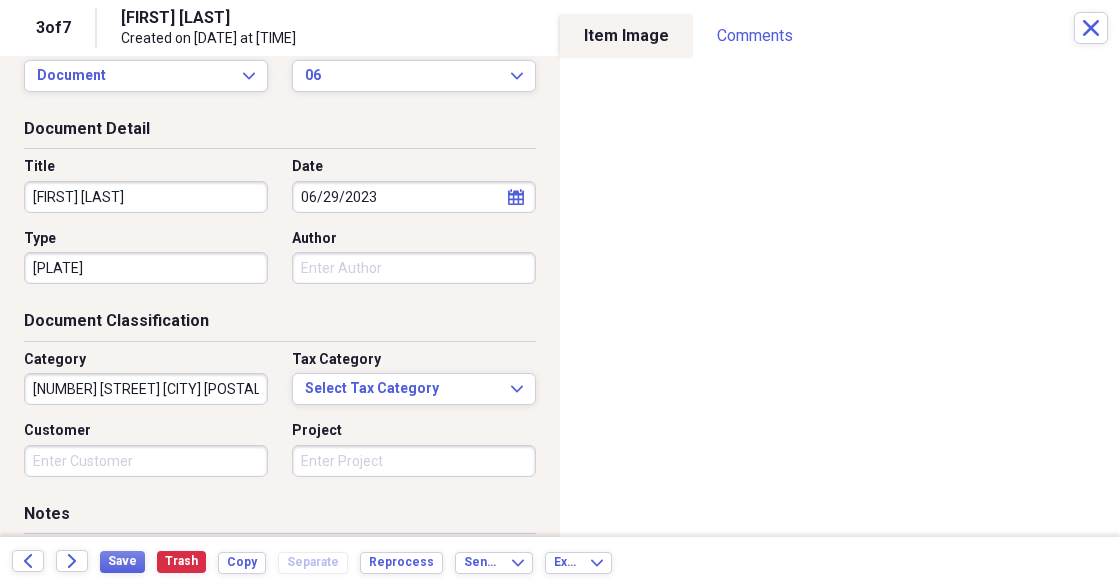 scroll, scrollTop: 66, scrollLeft: 0, axis: vertical 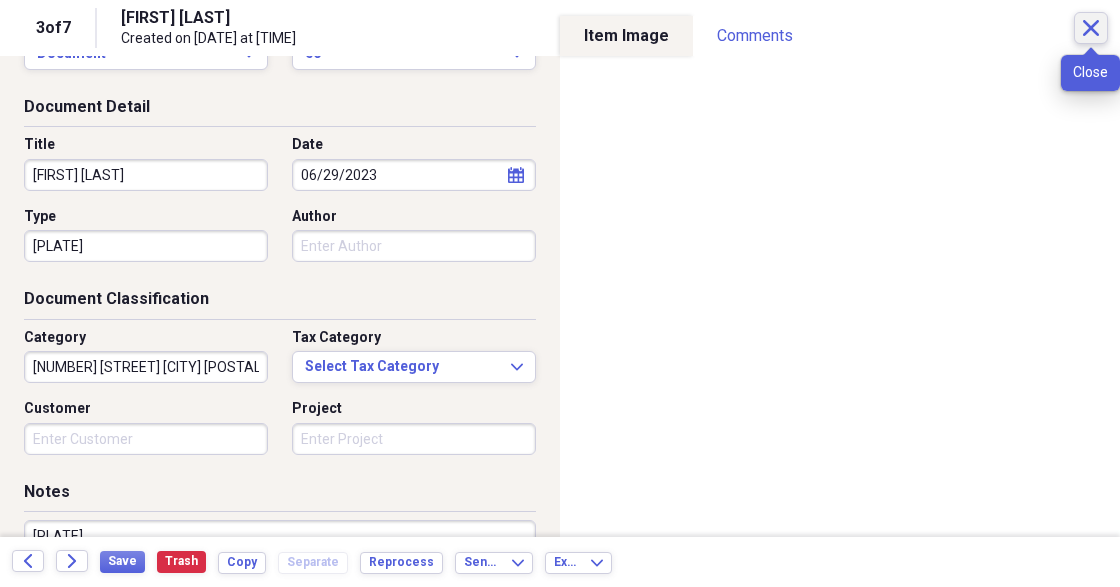 click 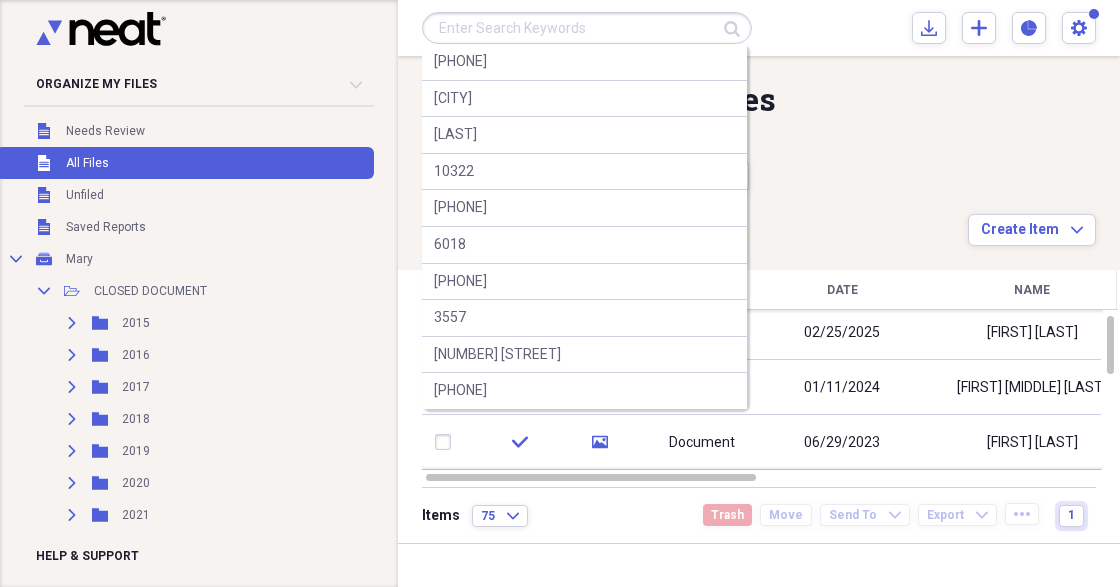 click at bounding box center [587, 28] 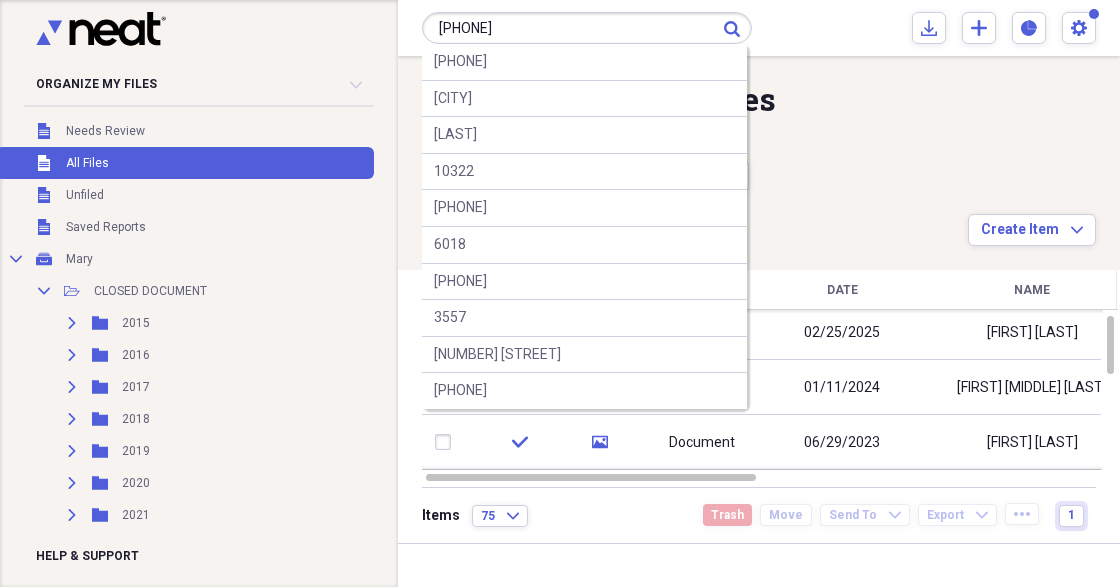 type on "[PHONE]" 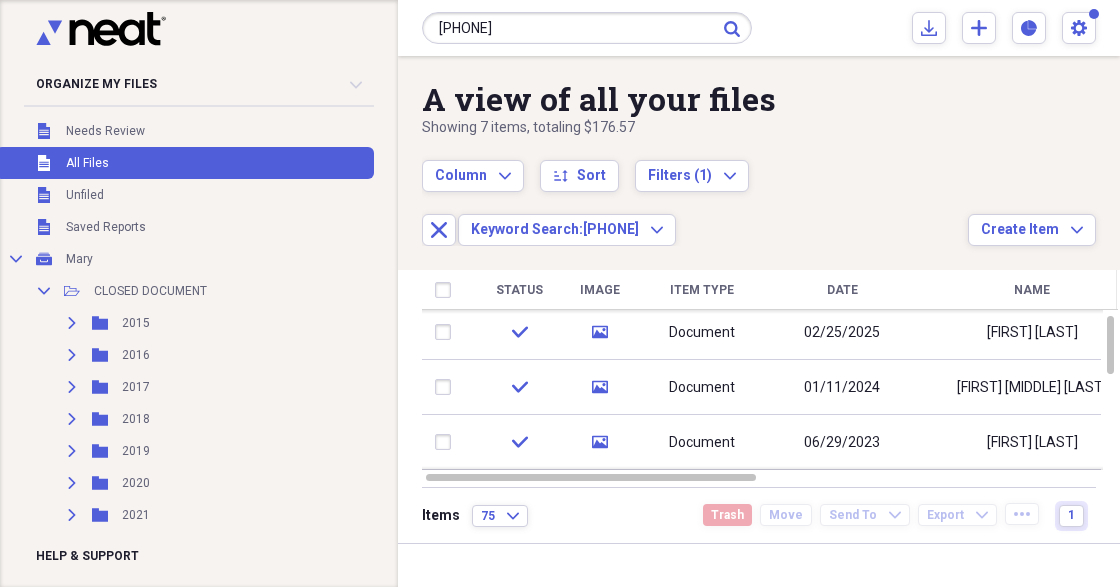 click on "Submit" 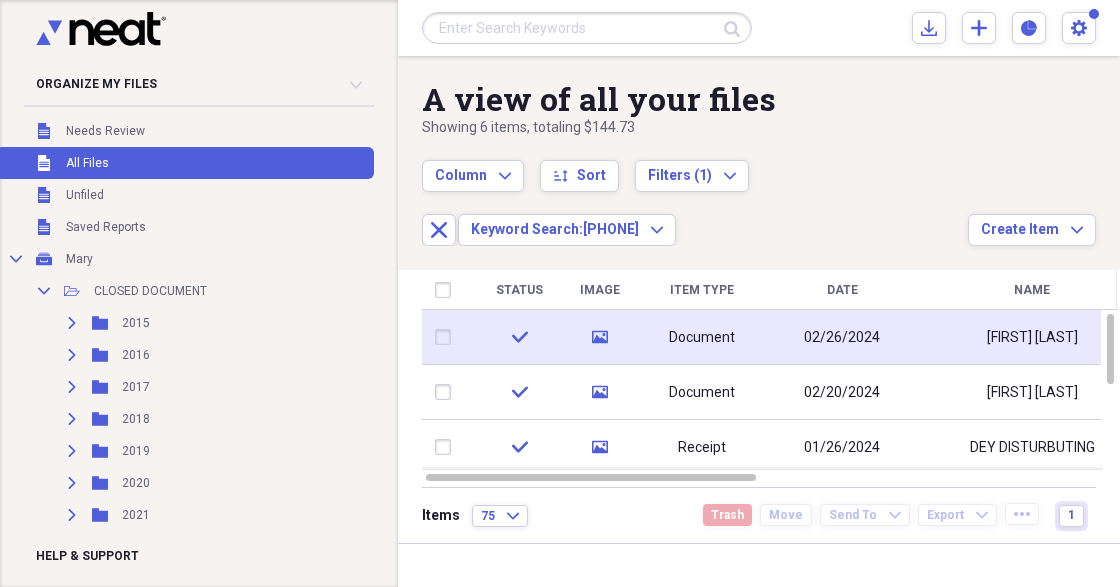 click on "Document" at bounding box center (702, 337) 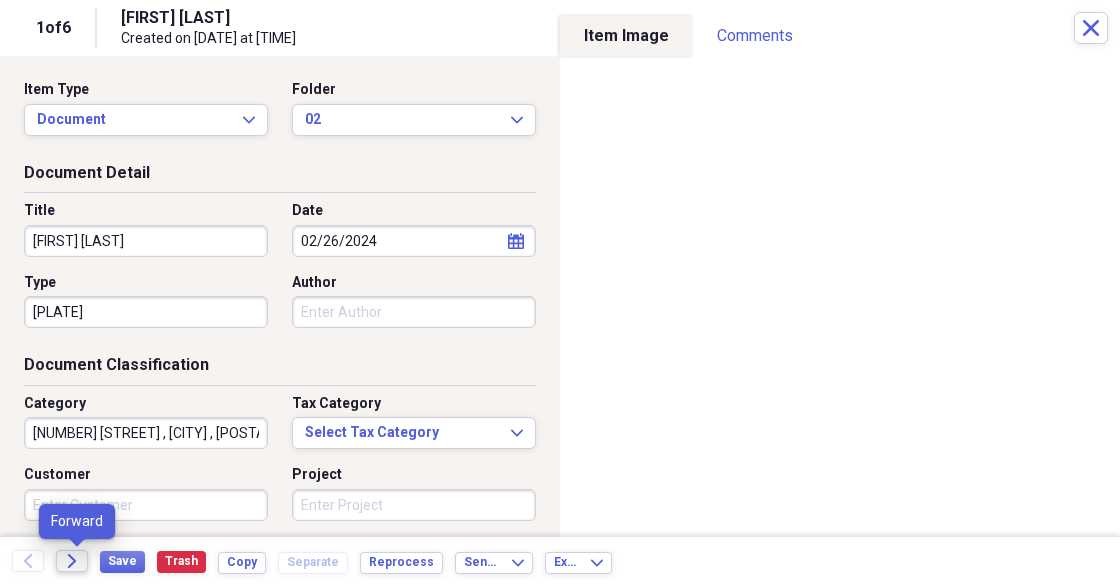 click on "Forward" at bounding box center (72, 561) 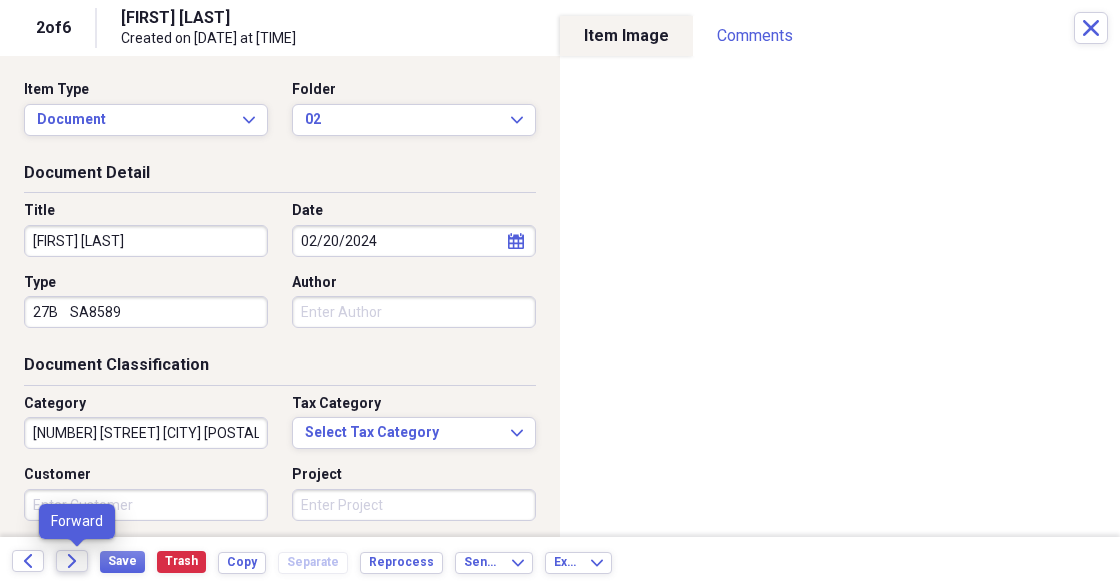 click on "Forward" 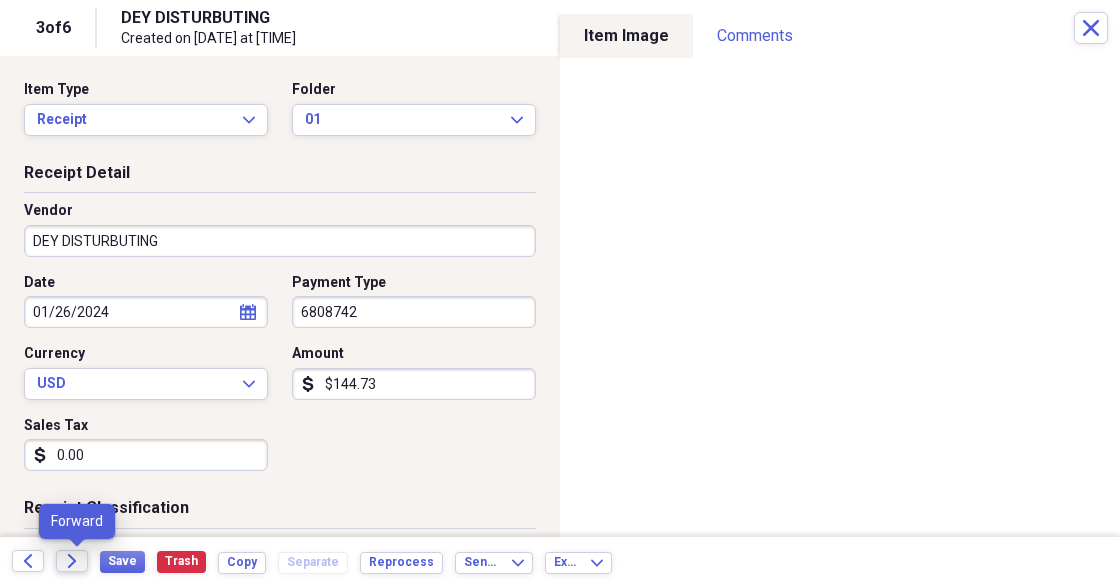 click on "Forward" 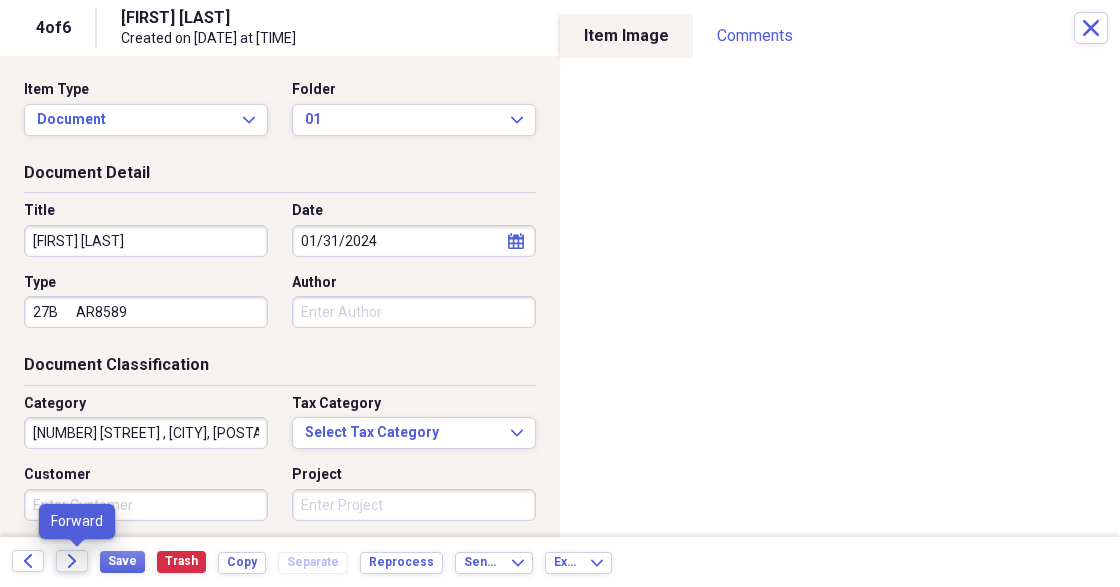 click 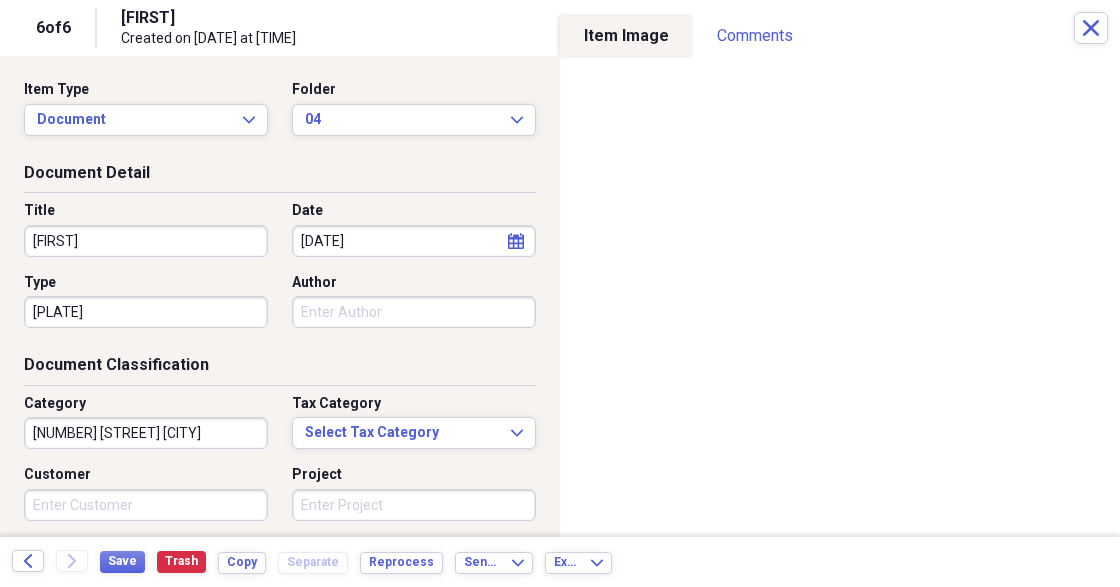 click on "Back" at bounding box center [34, 562] 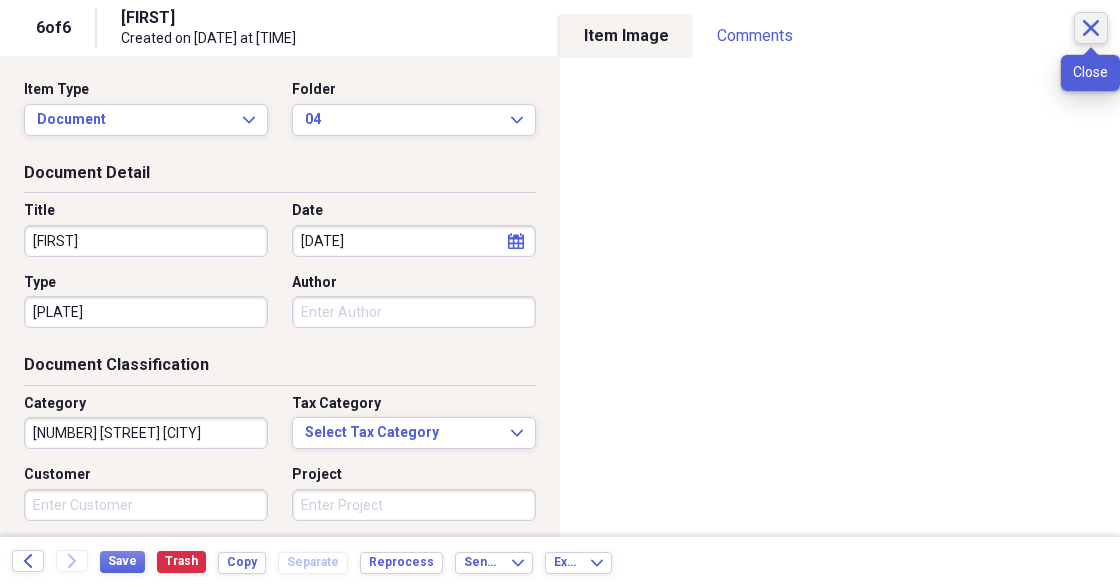 click on "Close" 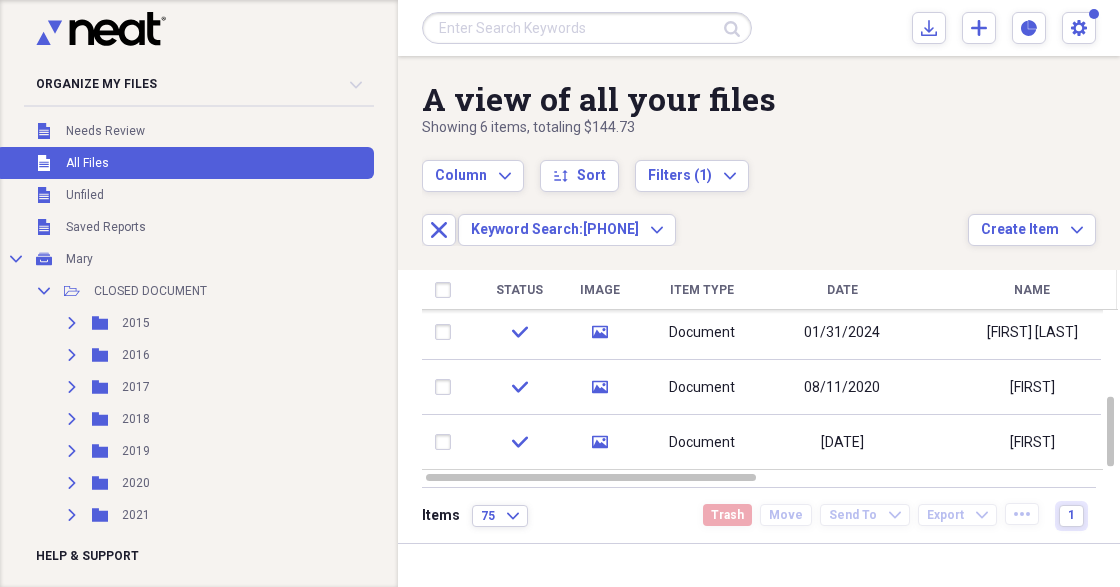click at bounding box center (587, 28) 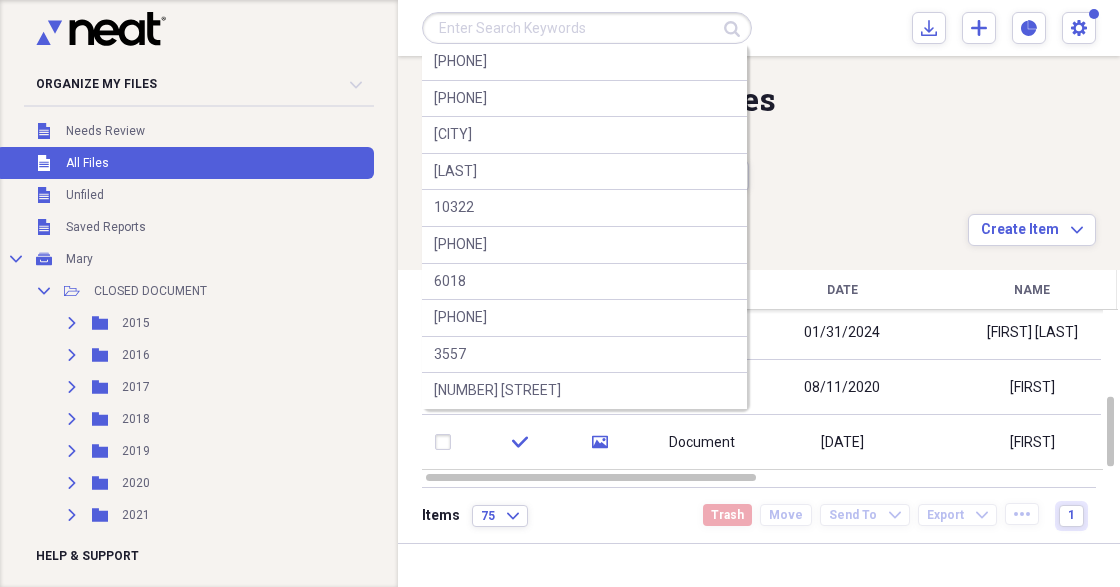 click at bounding box center [587, 28] 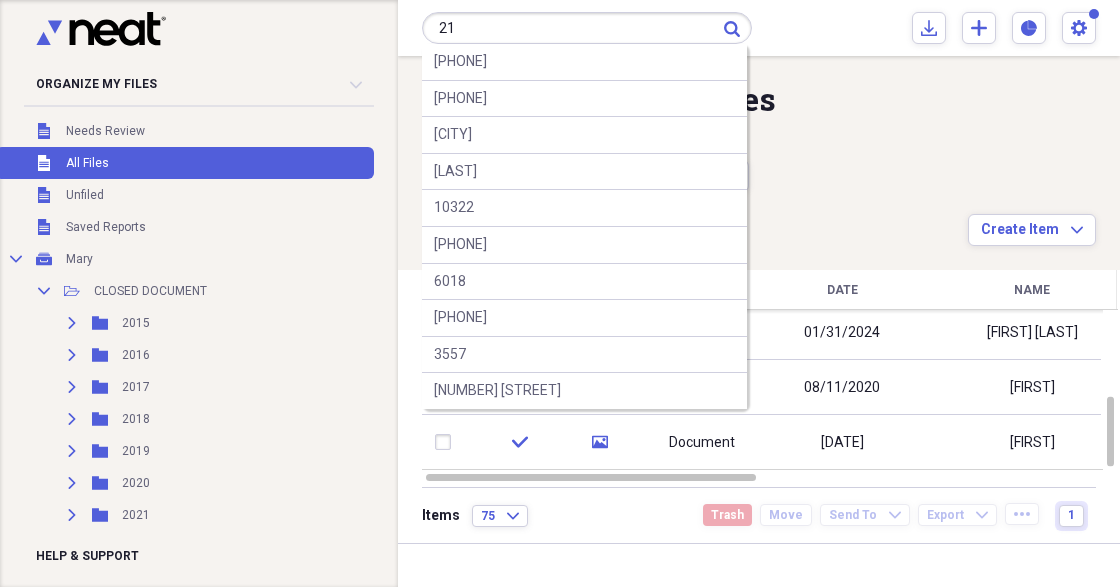 type on "214" 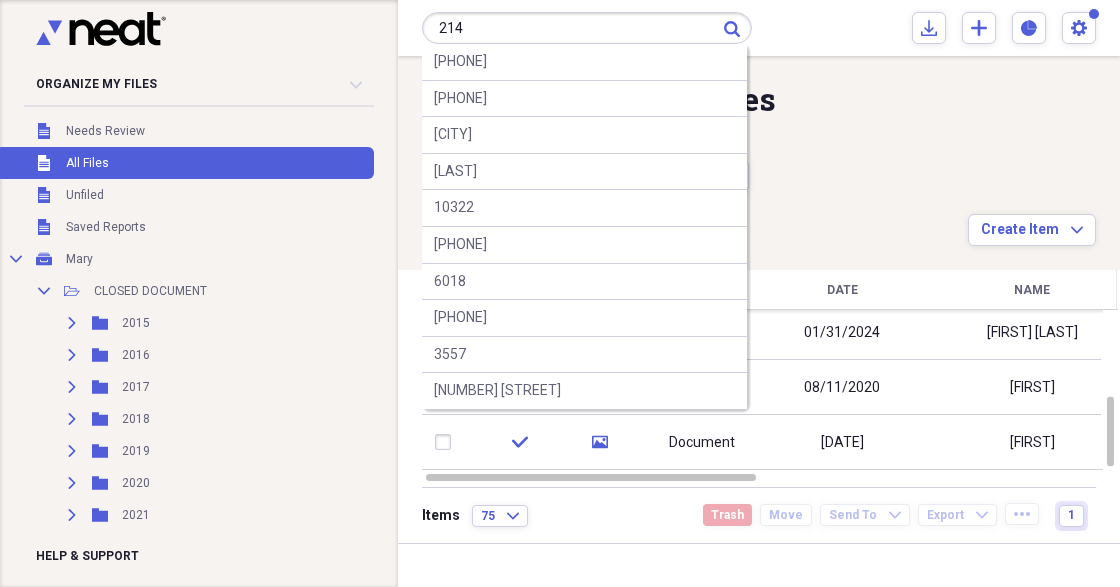click on "214" at bounding box center (587, 28) 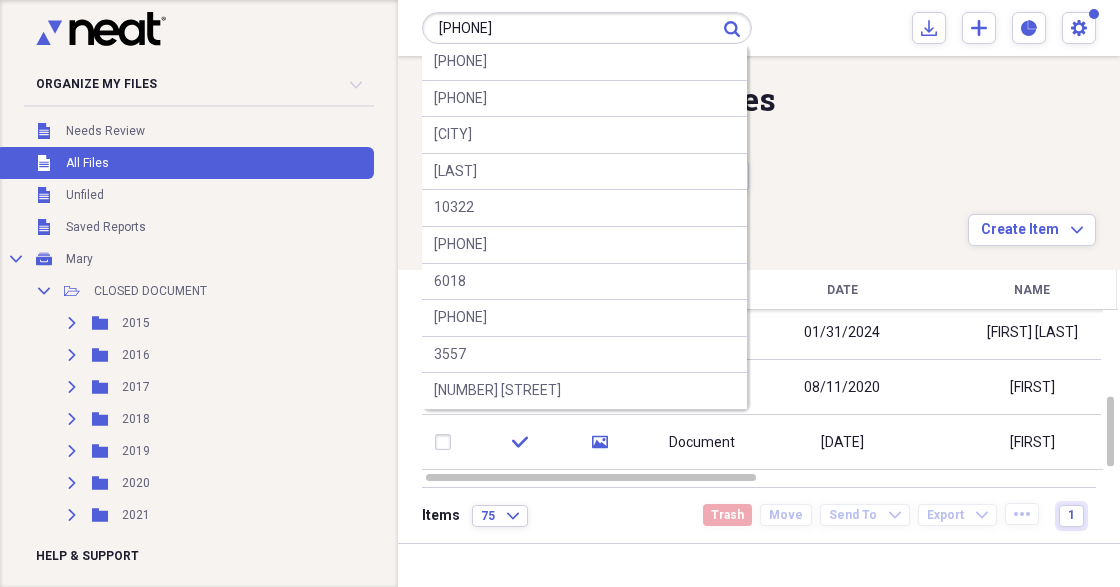 type on "[PHONE]" 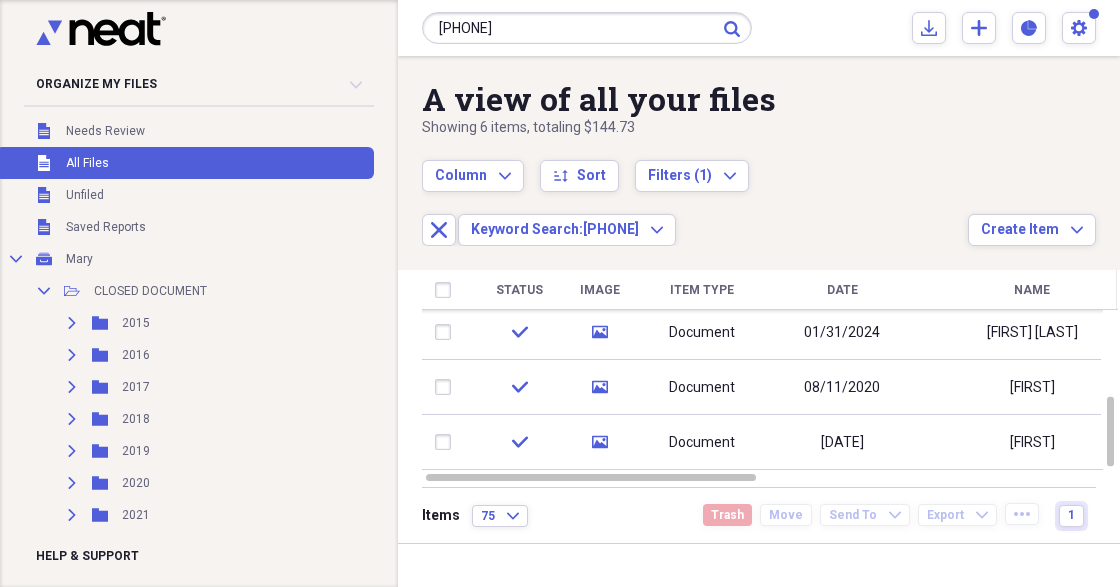 click on "Submit" 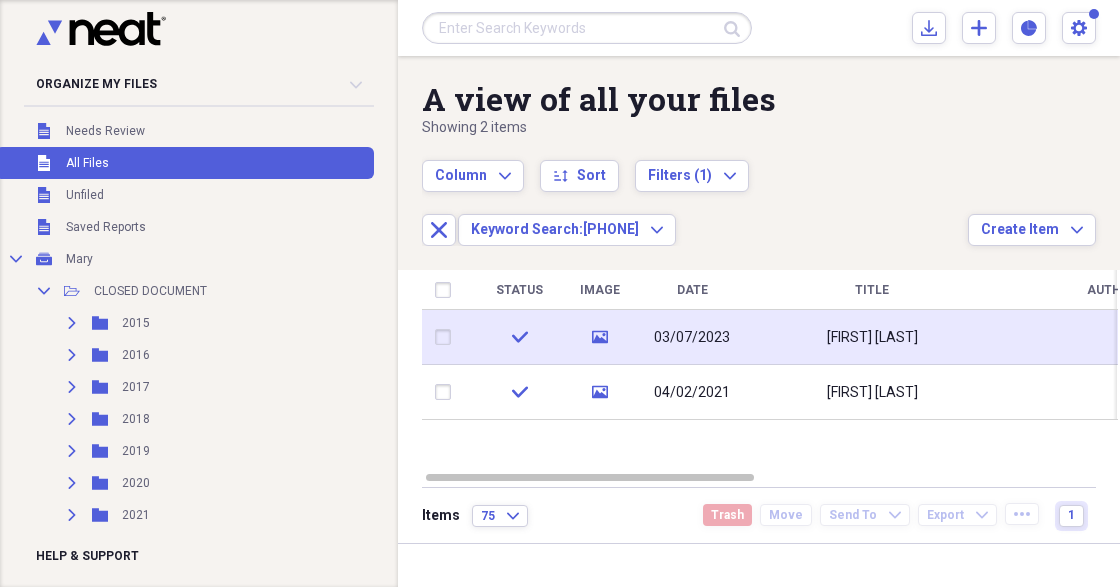 click on "[FIRST] [LAST]" at bounding box center (872, 337) 